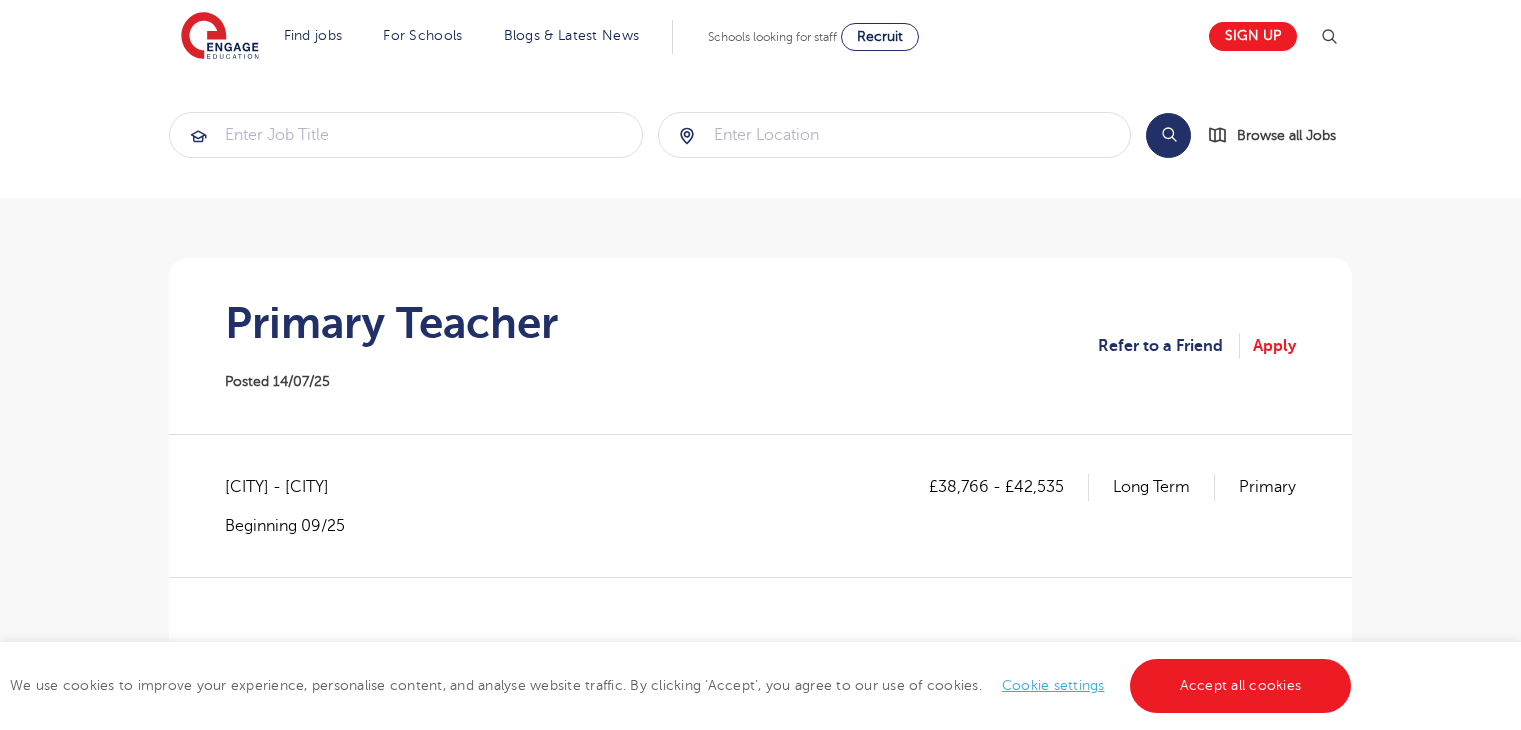 scroll, scrollTop: 0, scrollLeft: 0, axis: both 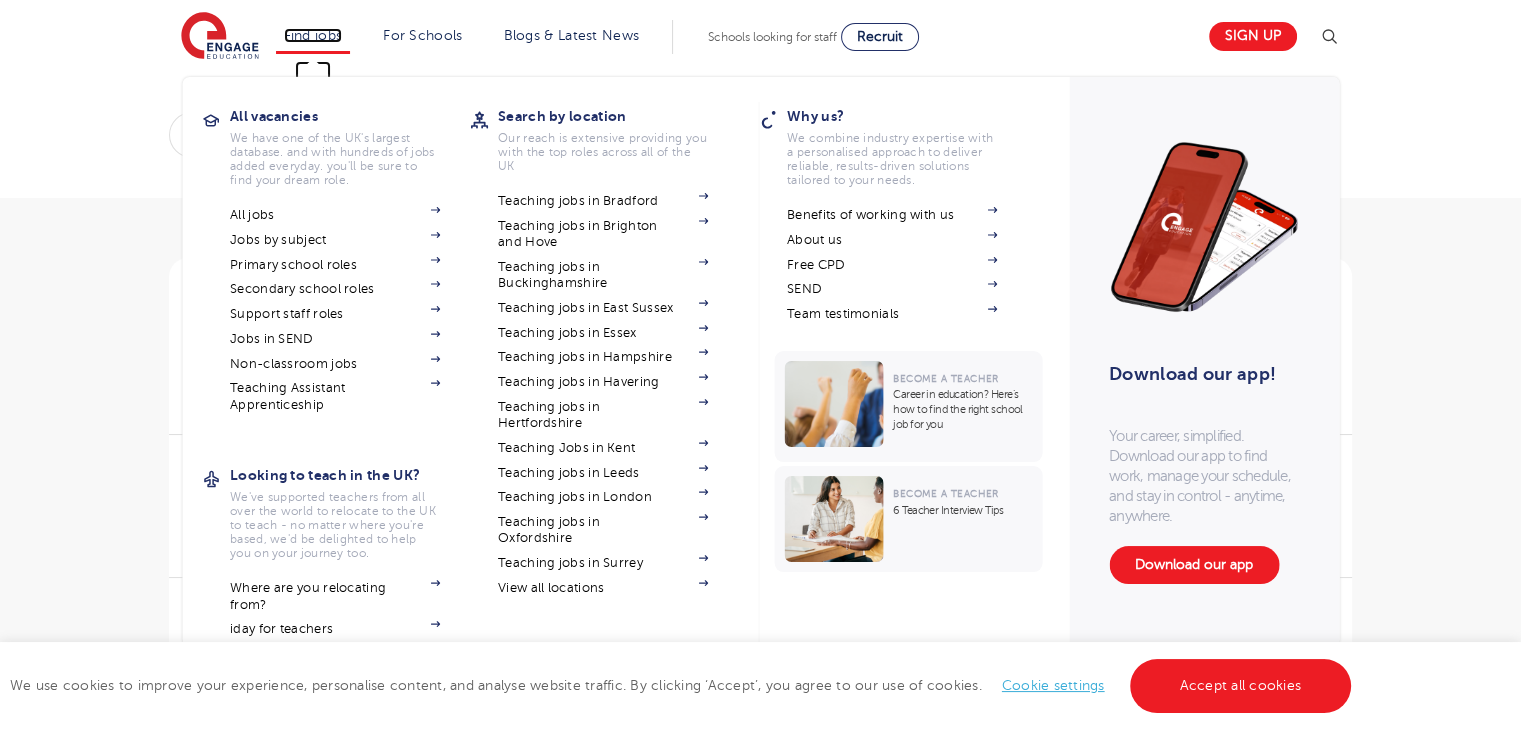 click on "Find jobs" at bounding box center (313, 35) 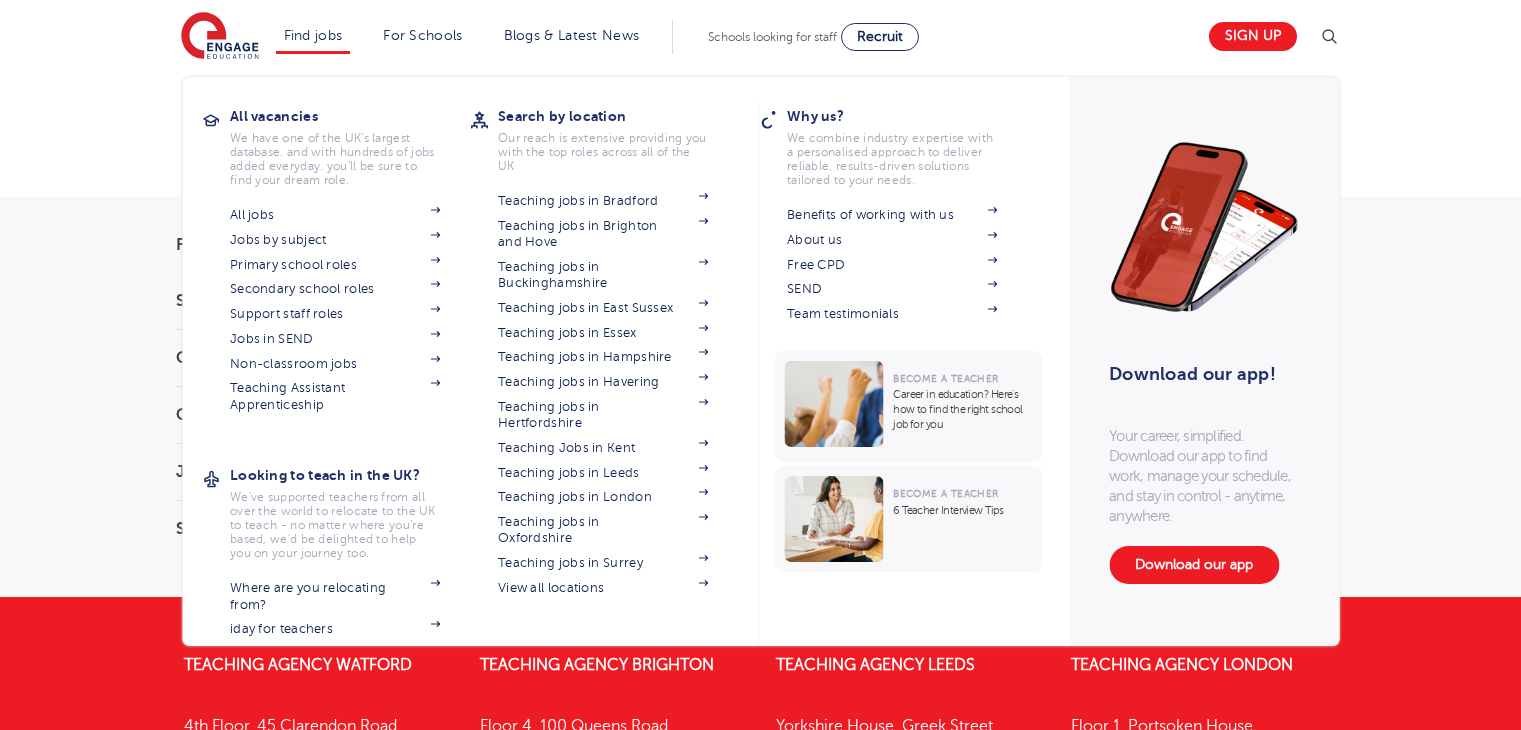 scroll, scrollTop: 0, scrollLeft: 0, axis: both 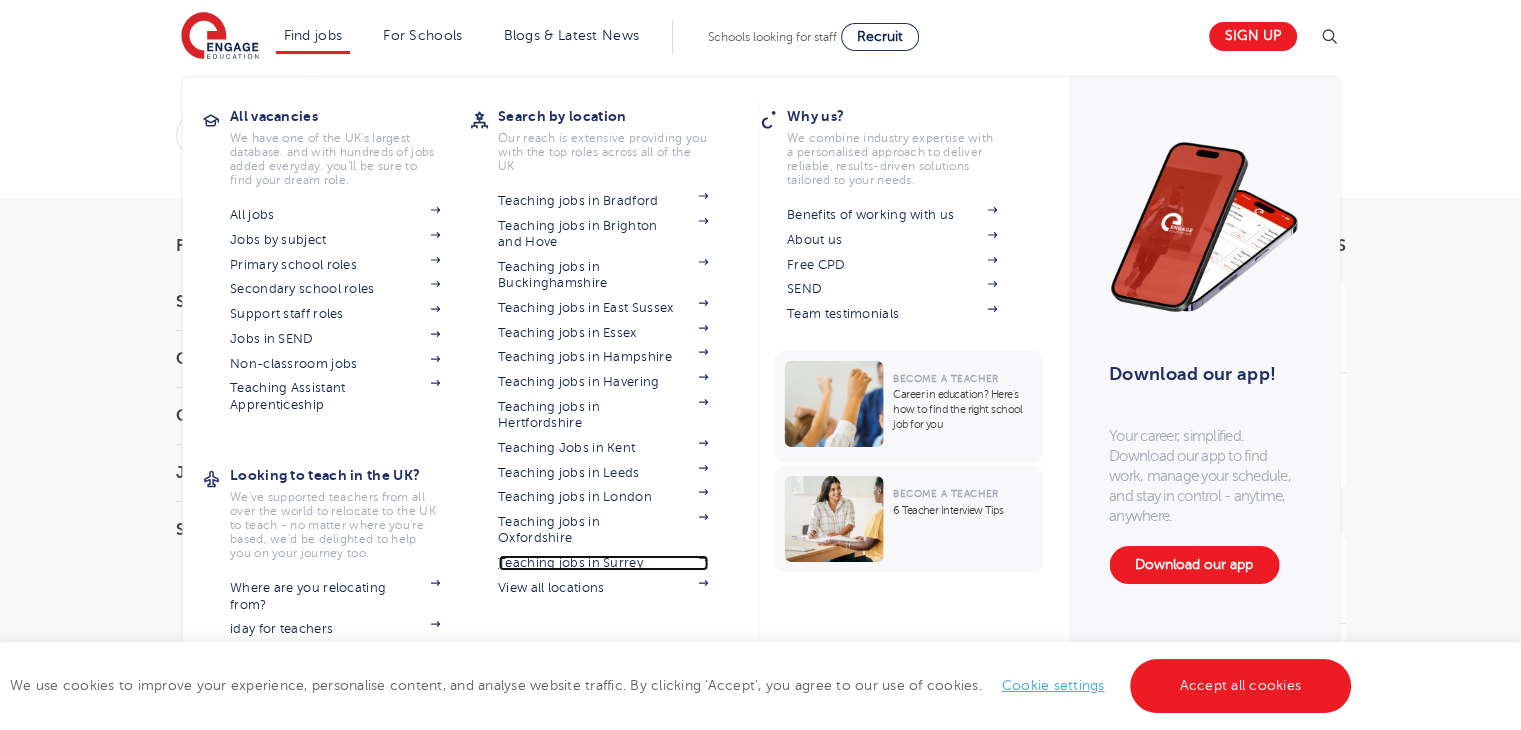 click on "Teaching jobs in Surrey" at bounding box center (603, 563) 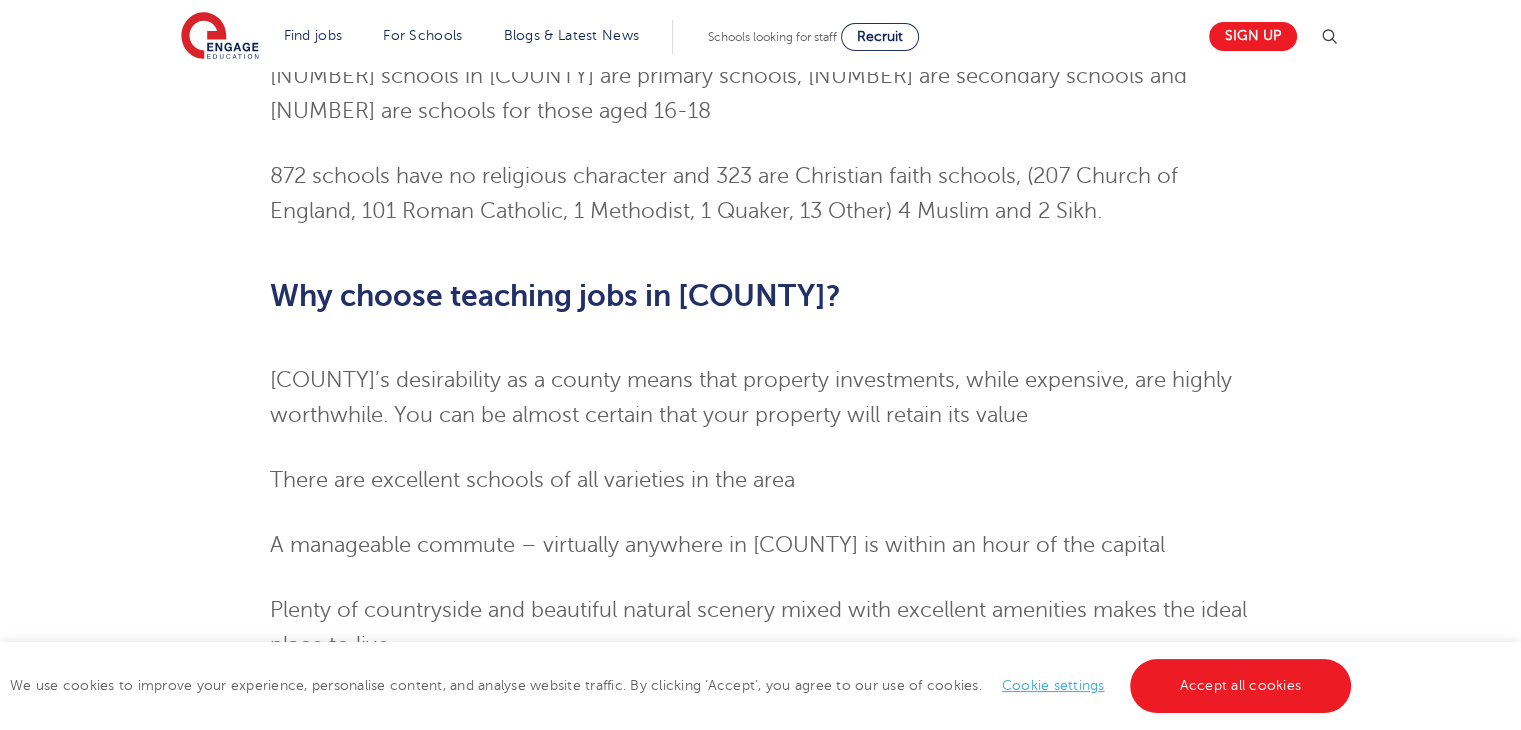 click on "Find jobs All vacancies We have one of the UK's largest database. and with hundreds of jobs added everyday. you'll be sure to find your dream role.
All jobs
Jobs by subject
Primary school roles
Secondary school roles
Support staff roles
Jobs in SEND
Non-classroom jobs
Teaching Assistant Apprenticeship
Looking to teach in the UK? We've supported teachers from all over the world to relocate to the UK to teach - no matter where you're based, we'd be delighted to help you on your journey too.
Where are you relocating from?
iday for teachers
Search by location Our reach is extensive providing you with the top roles across all of the UK
Teaching jobs in Bradford
Teaching jobs in Brighton and Hove
Teaching jobs in Buckinghamshire
Teaching jobs in East Sussex
Teaching jobs in Essex
Teaching jobs in Hampshire
Teaching jobs in Havering
Teaching jobs in Hertfordshire
Teaching Jobs in Kent" at bounding box center (760, 181) 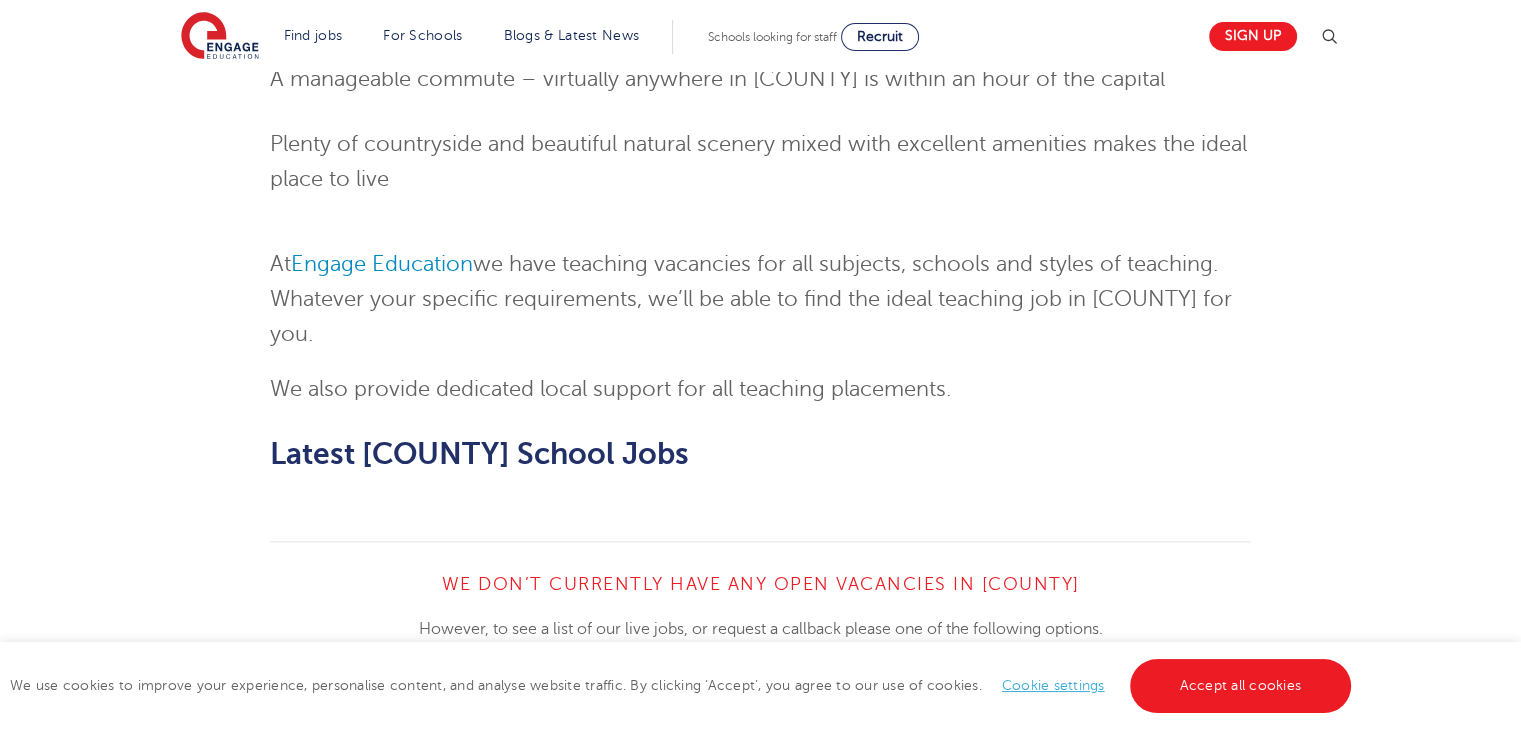 scroll, scrollTop: 2051, scrollLeft: 0, axis: vertical 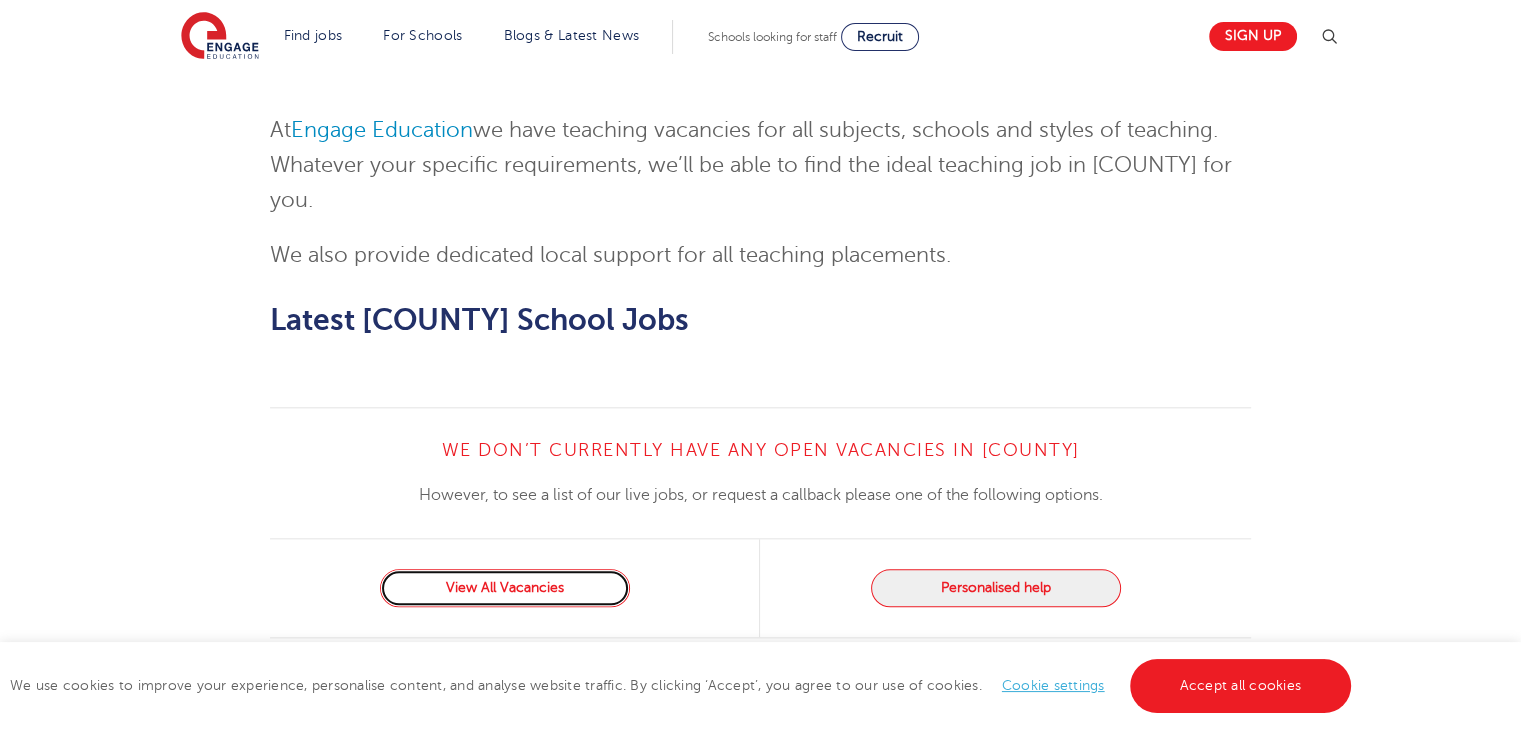 click on "View All Vacancies" at bounding box center (505, 588) 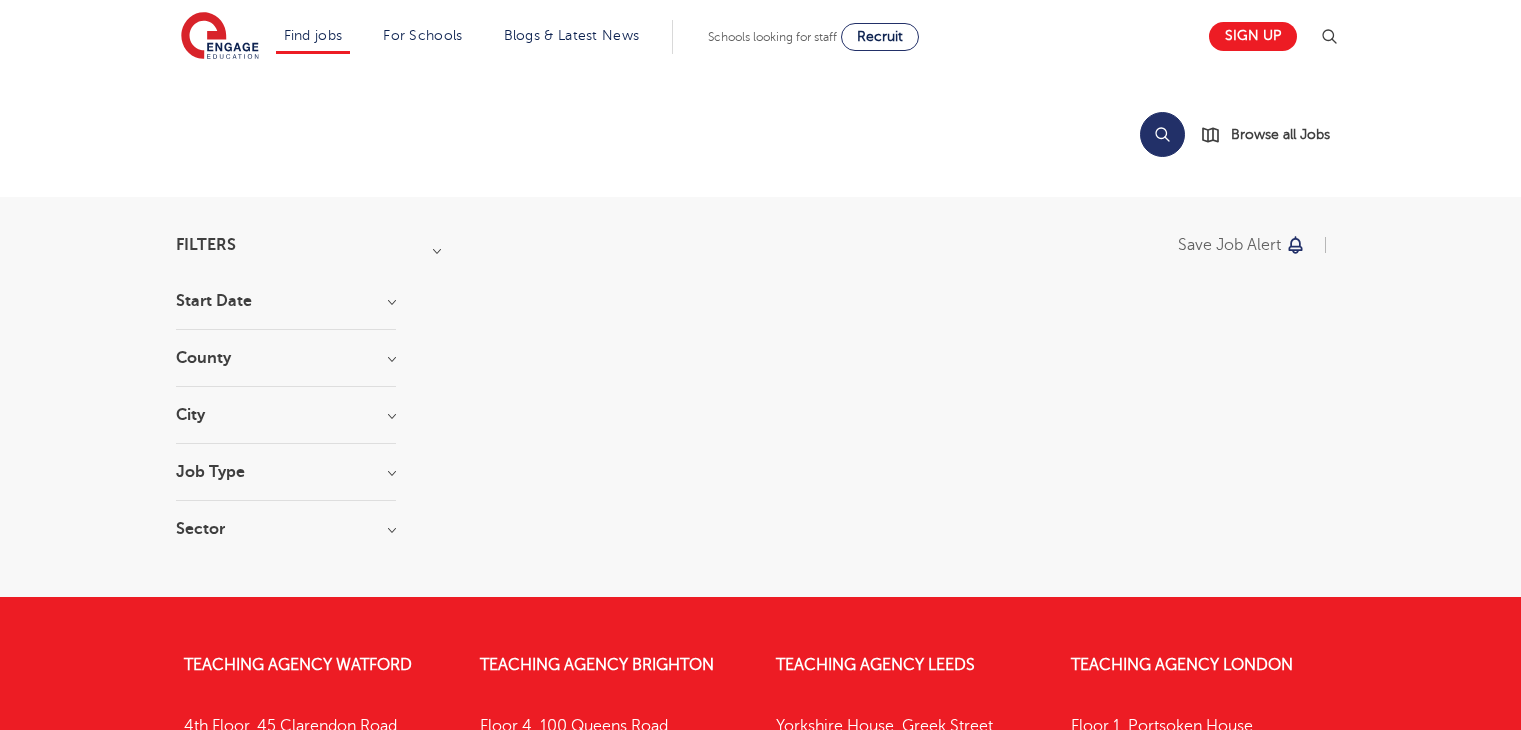 scroll, scrollTop: 0, scrollLeft: 0, axis: both 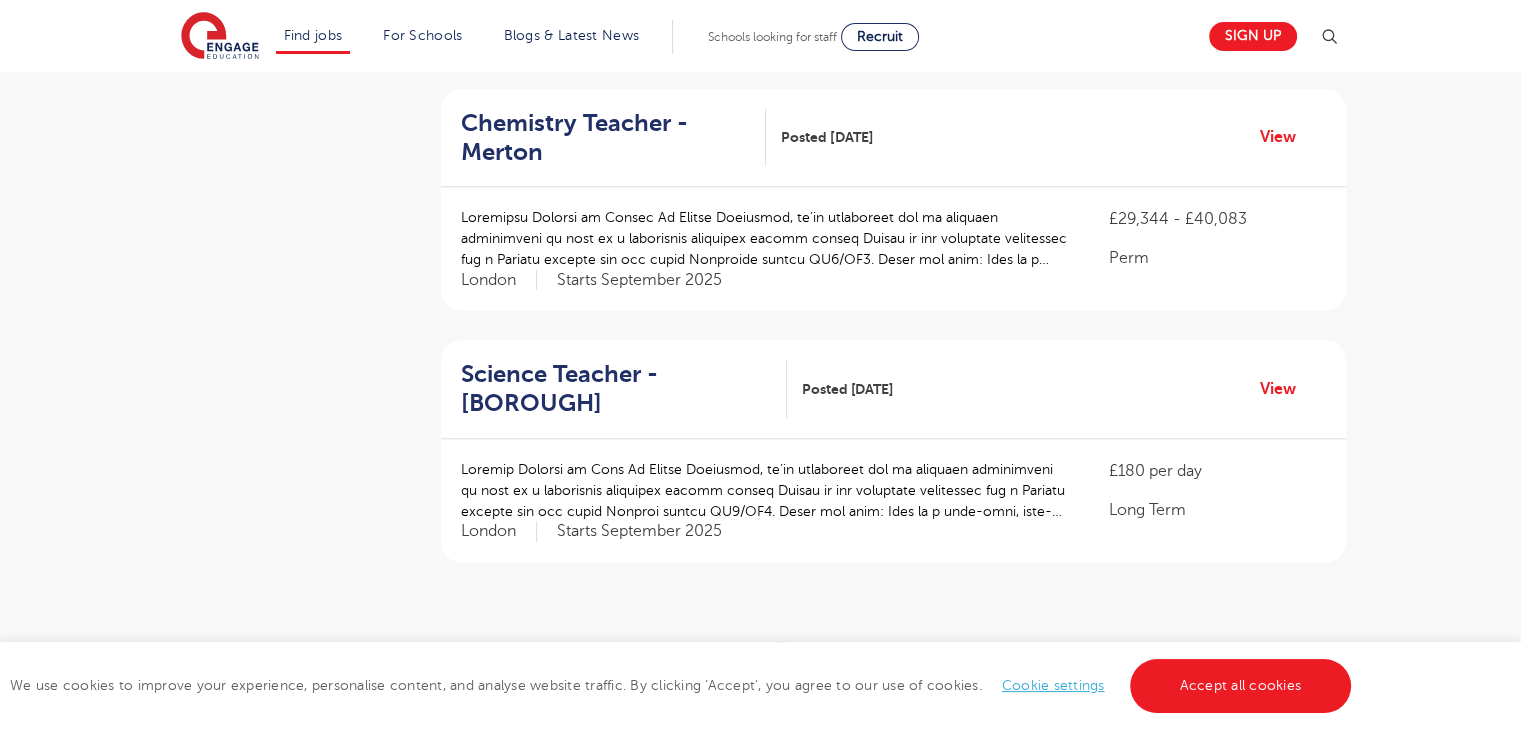 click on "2" at bounding box center (827, 659) 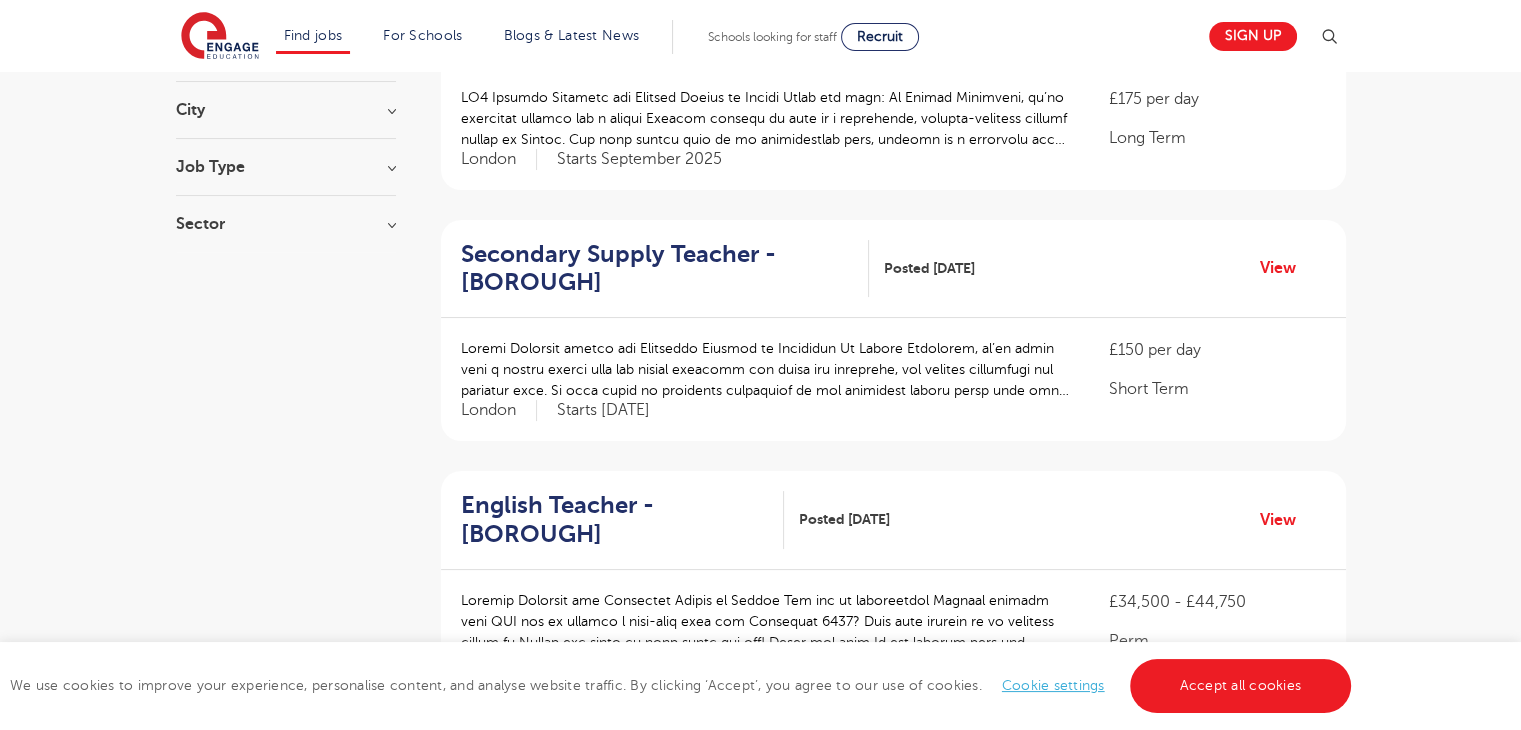 scroll, scrollTop: 386, scrollLeft: 0, axis: vertical 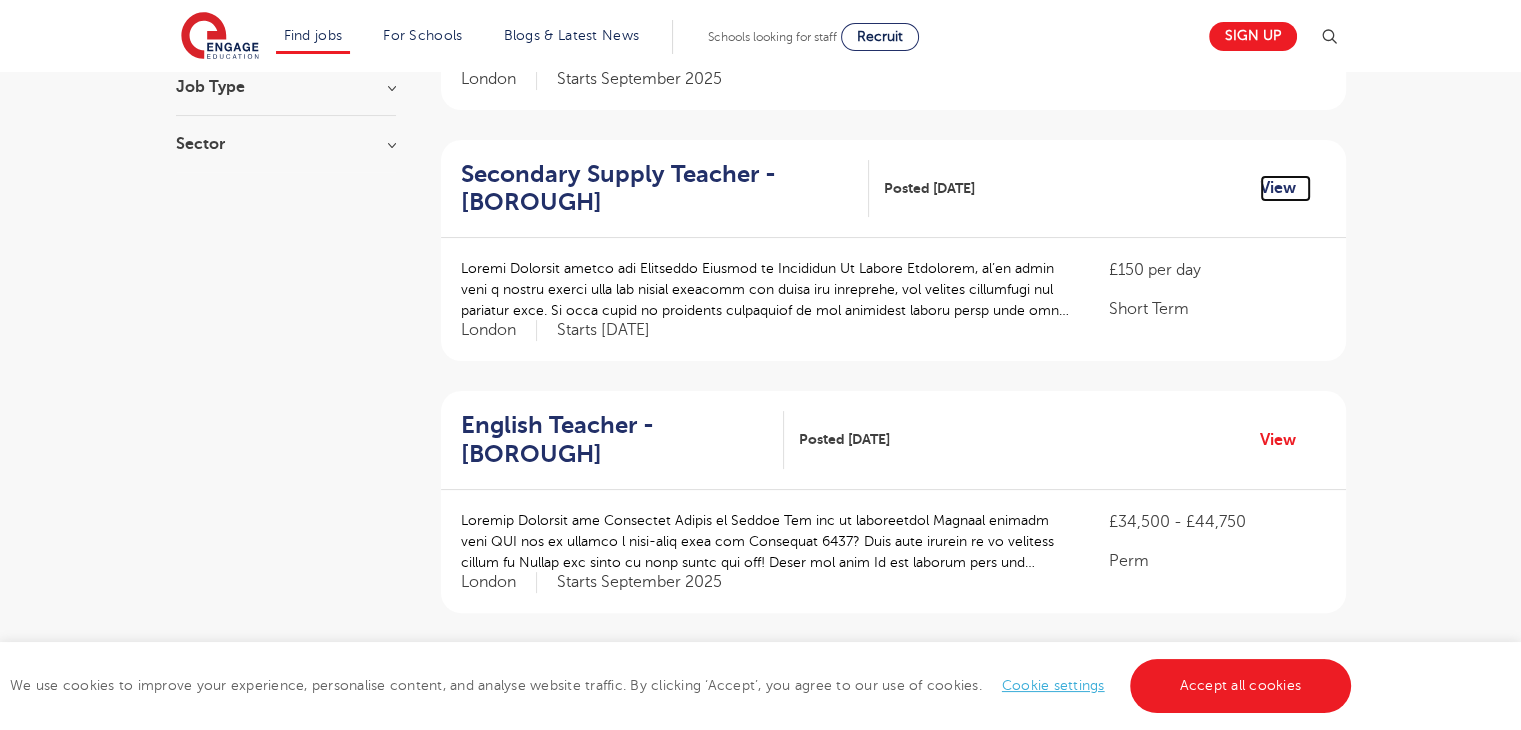 click on "View" at bounding box center (1285, 188) 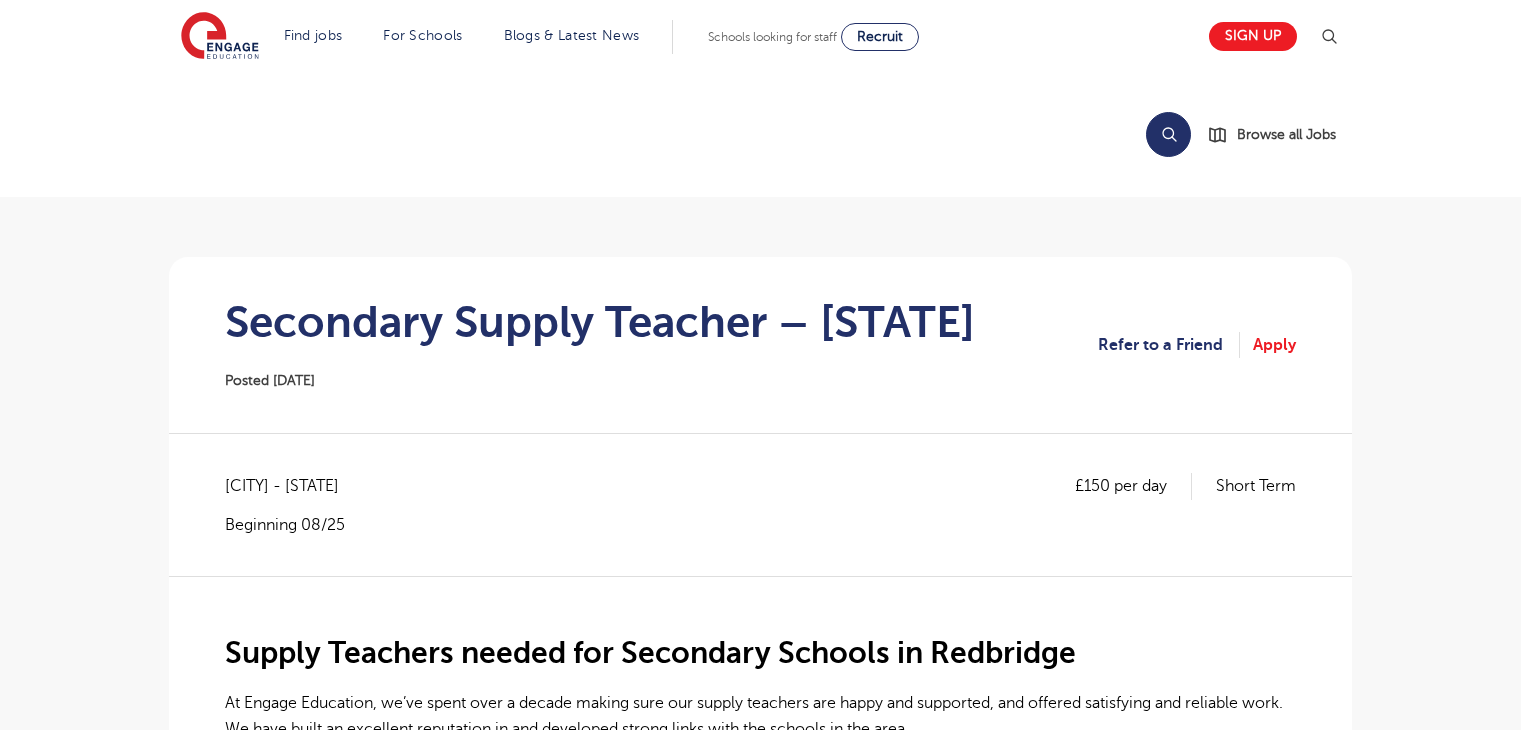 scroll, scrollTop: 0, scrollLeft: 0, axis: both 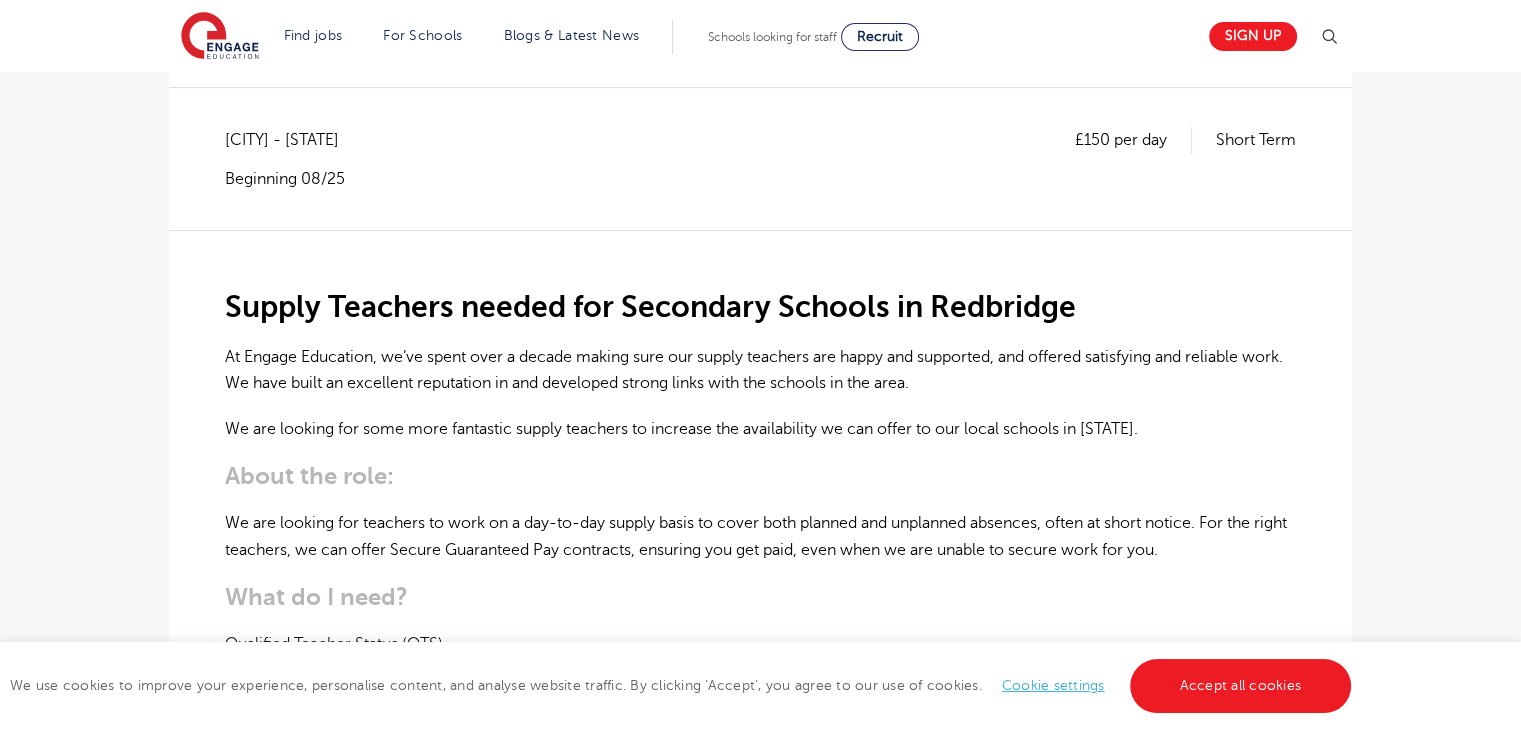 click on "Find jobs All vacancies We have one of the UK's largest database. and with hundreds of jobs added everyday. you'll be sure to find your dream role.
All jobs
Jobs by subject
Primary school roles
Secondary school roles
Support staff roles
Jobs in SEND
Non-classroom jobs
Teaching Assistant Apprenticeship
Looking to teach in the UK? We've supported teachers from all over the world to relocate to the UK to teach - no matter where you're based, we'd be delighted to help you on your journey too.
Where are you relocating from?
iday for teachers
Search by location Our reach is extensive providing you with the top roles across all of the UK
Teaching jobs in Bradford
Teaching jobs in Brighton and Hove
Teaching jobs in Buckinghamshire
Teaching jobs in East Sussex
Teaching jobs in Essex
Teaching jobs in Hampshire
Teaching jobs in Havering
Teaching jobs in Hertfordshire
Teaching Jobs in Kent" at bounding box center (760, 1027) 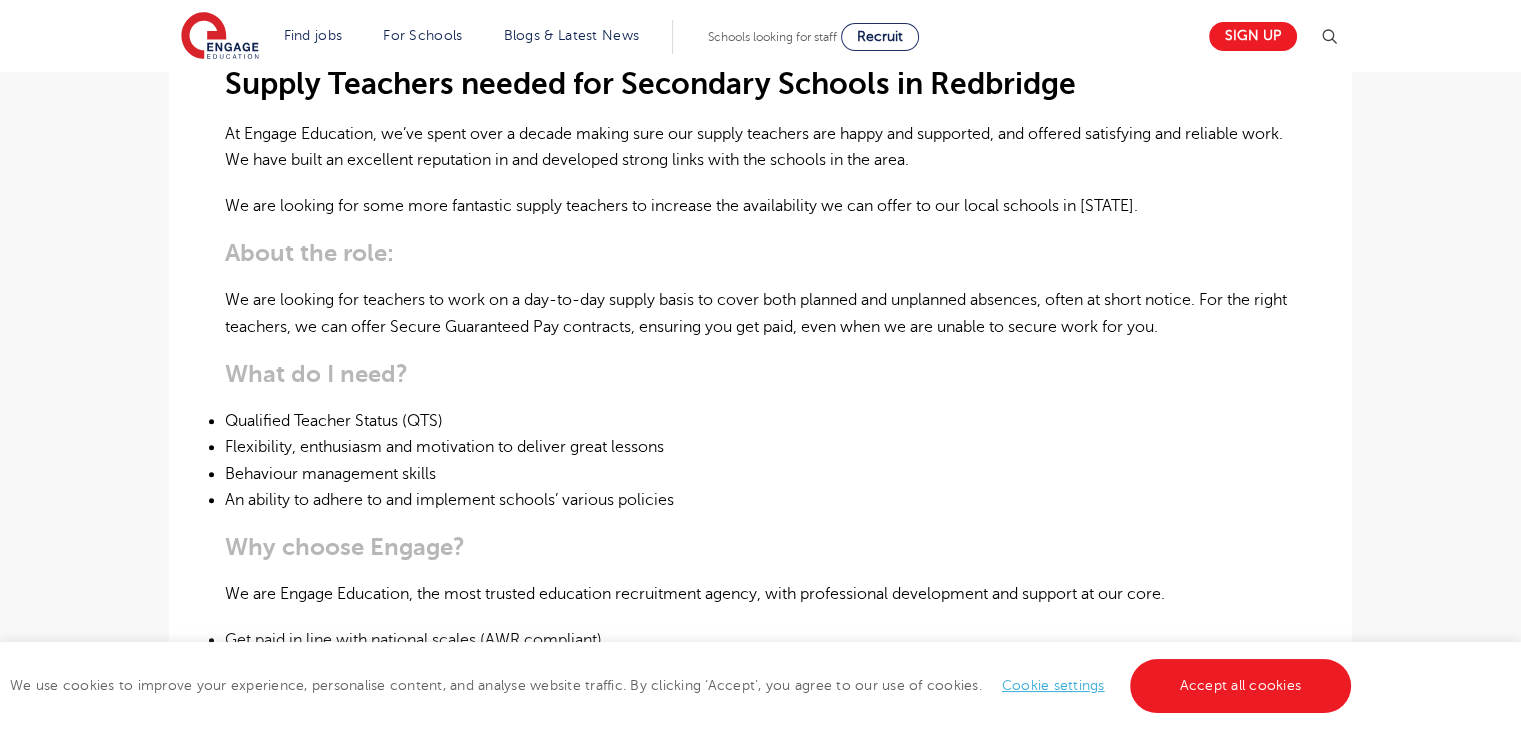 scroll, scrollTop: 587, scrollLeft: 0, axis: vertical 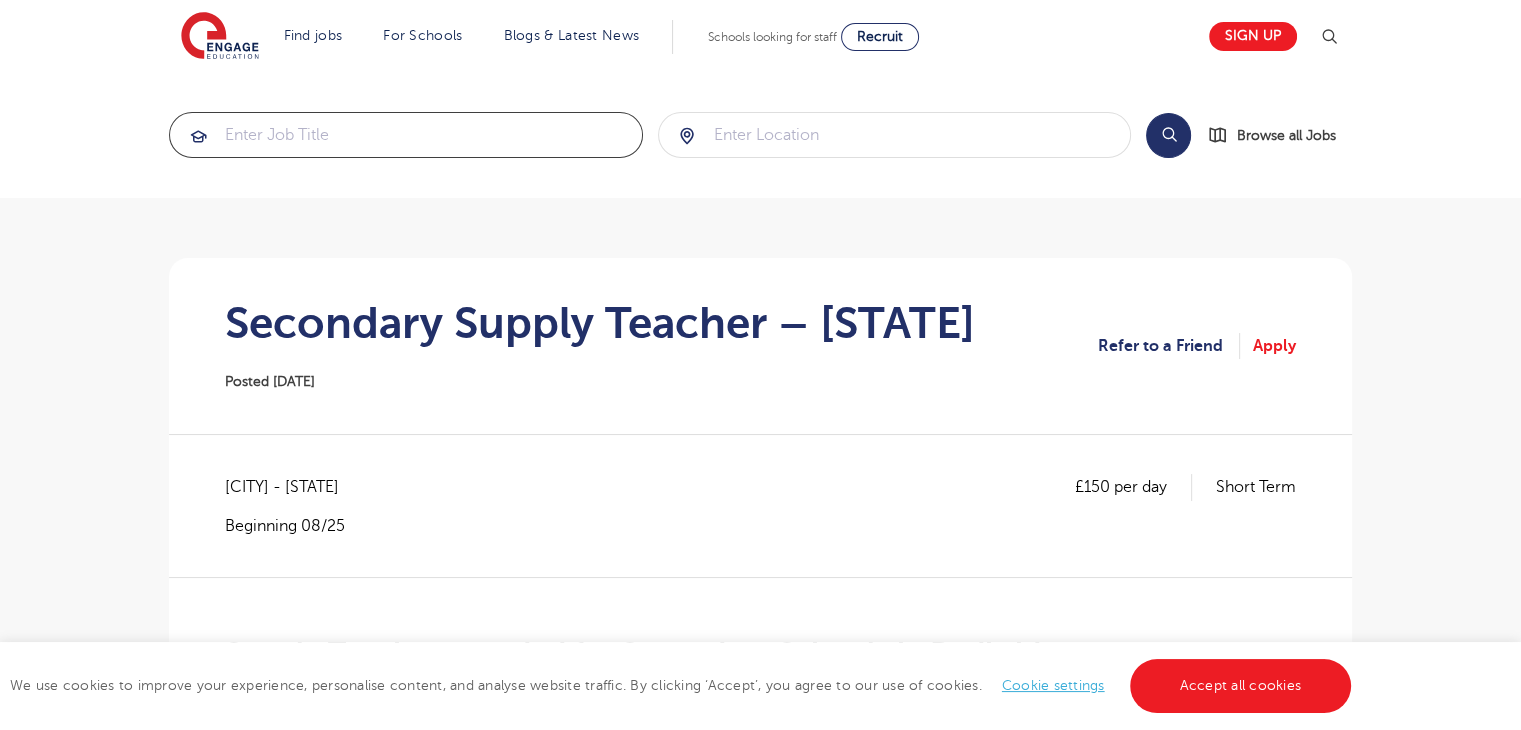 click at bounding box center (406, 135) 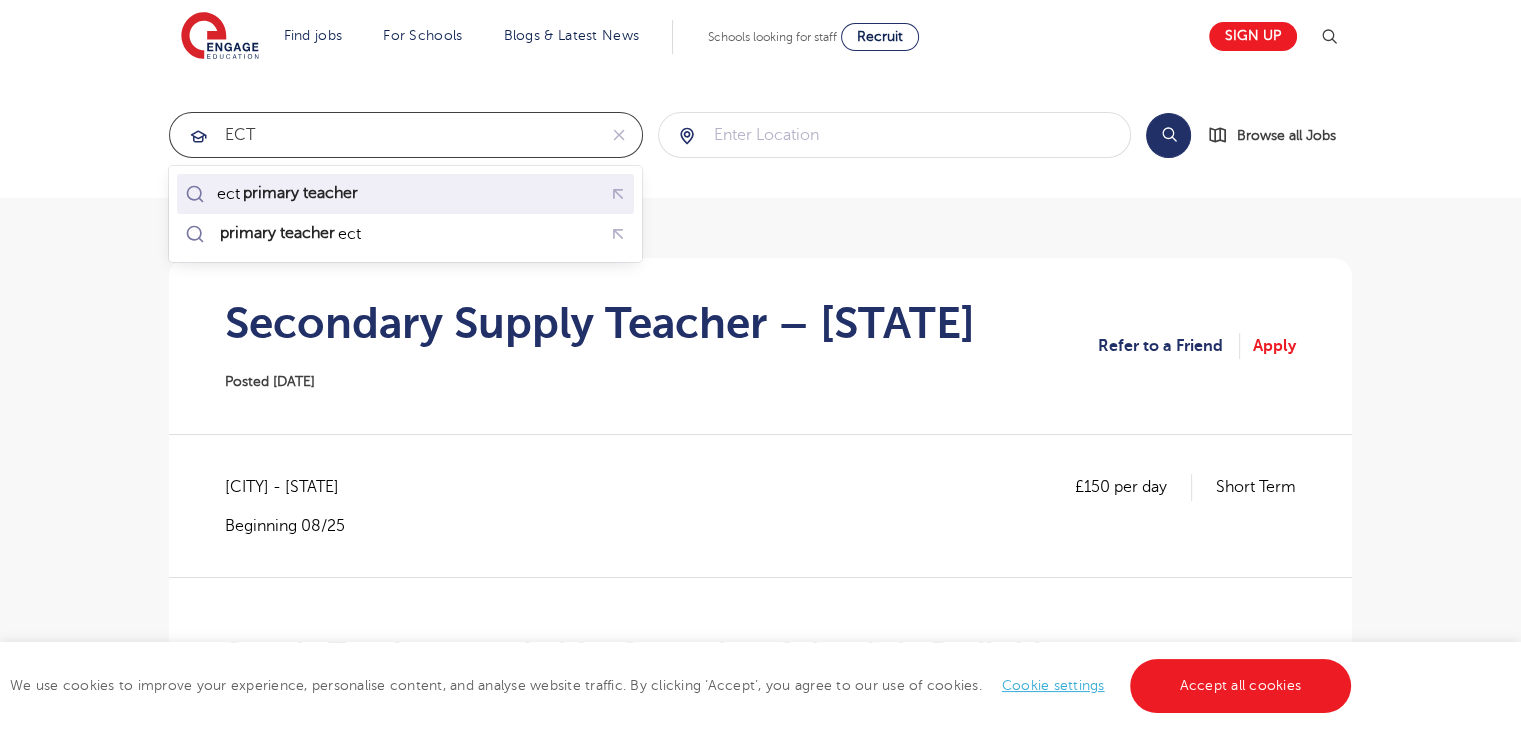 click on "primary teacher" at bounding box center (300, 193) 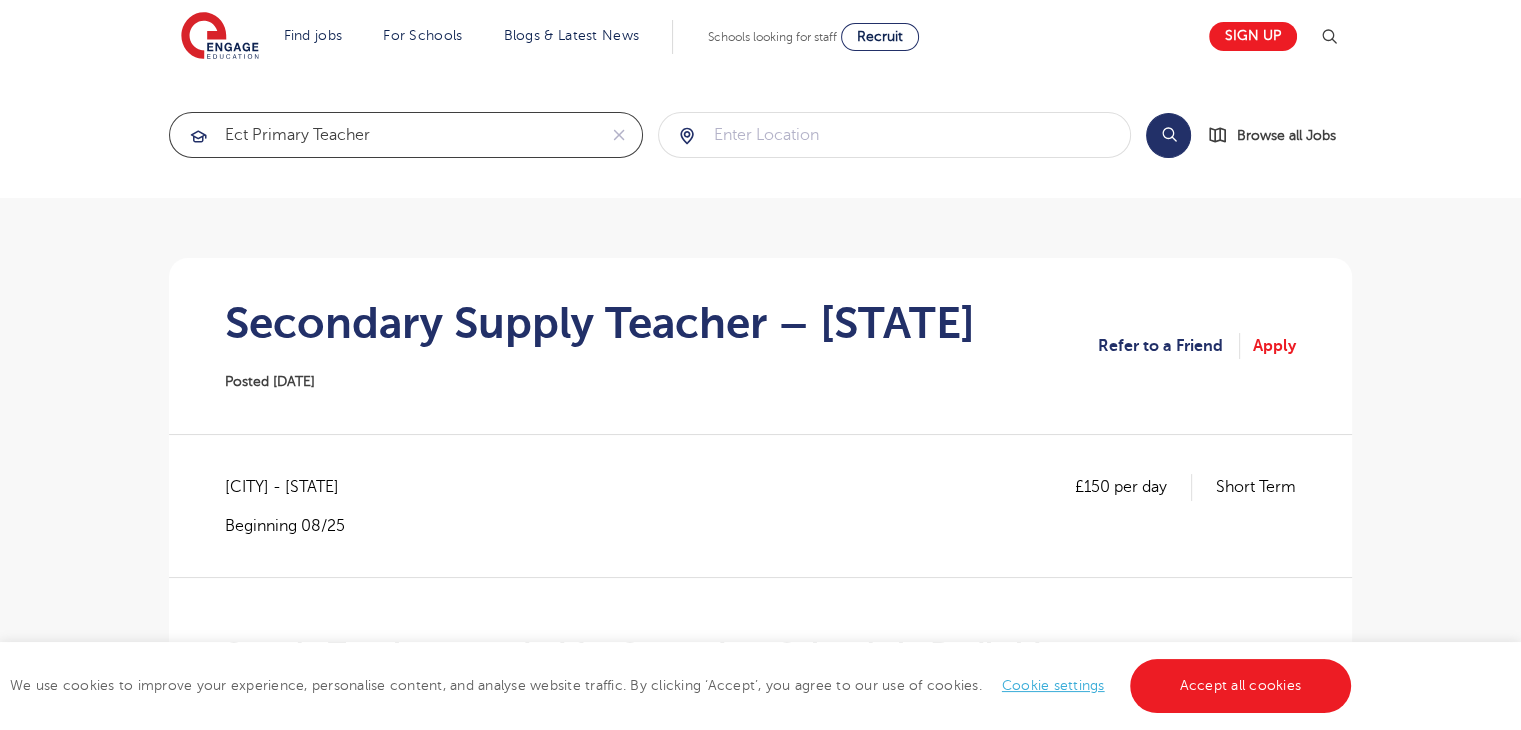 type on "ect primary teacher" 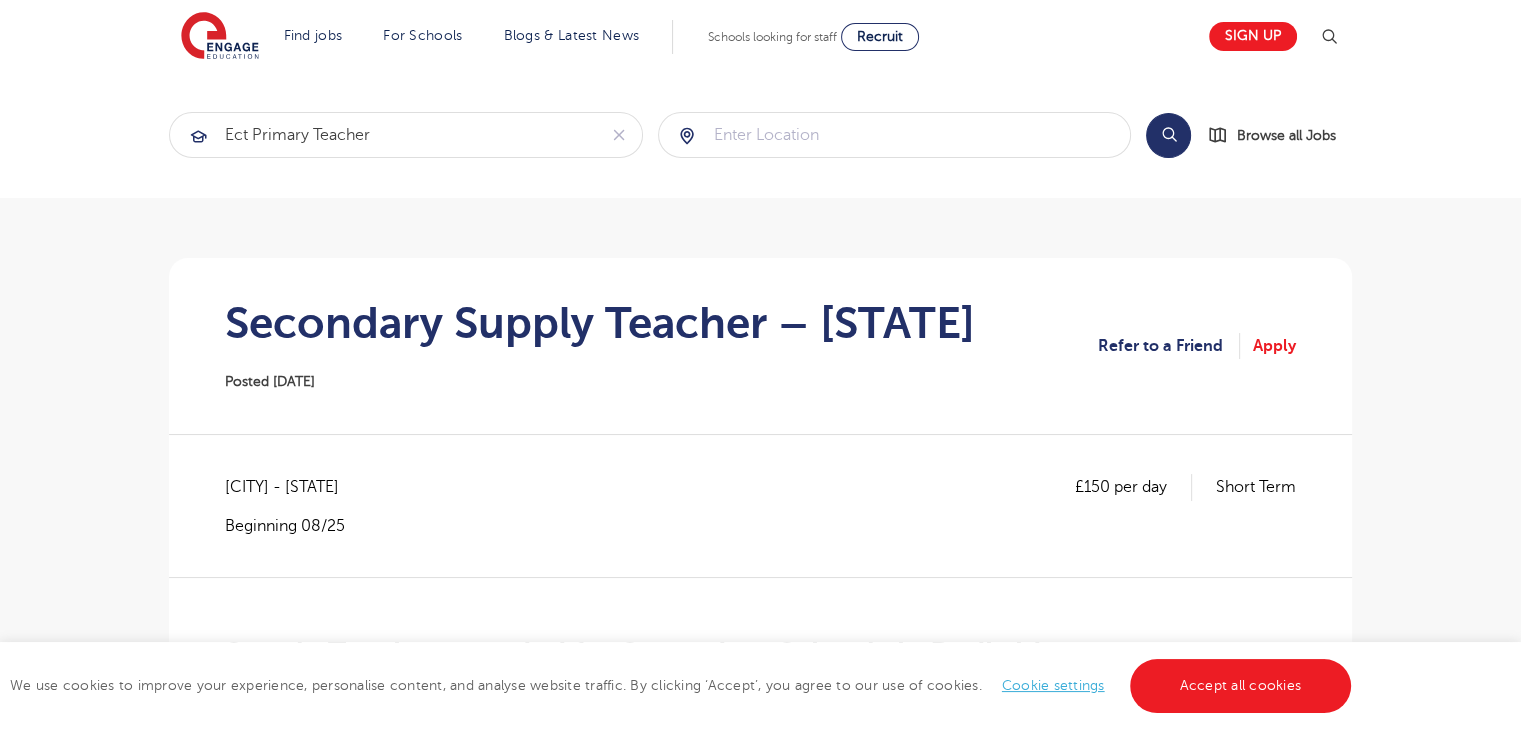 click on "Search" at bounding box center [1168, 135] 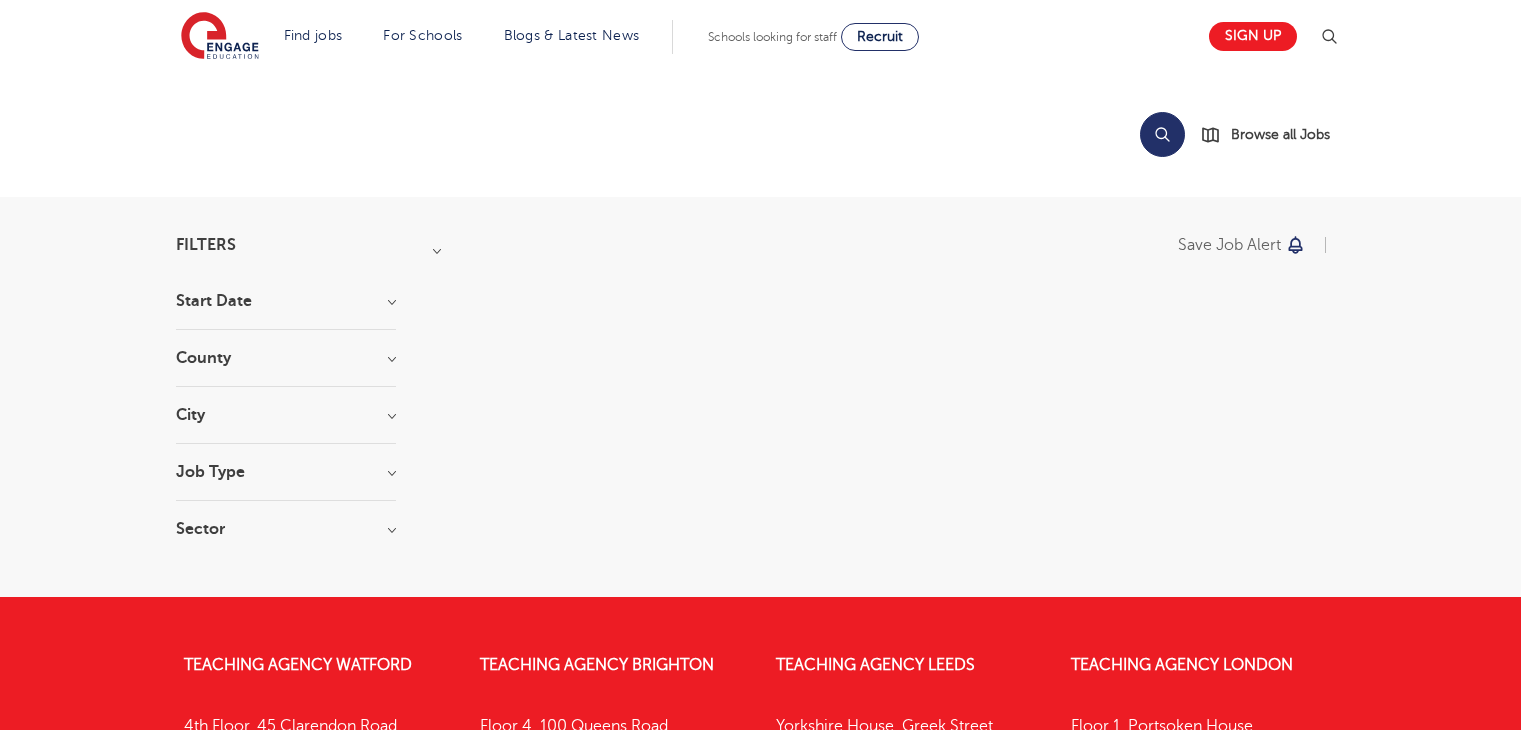 scroll, scrollTop: 0, scrollLeft: 0, axis: both 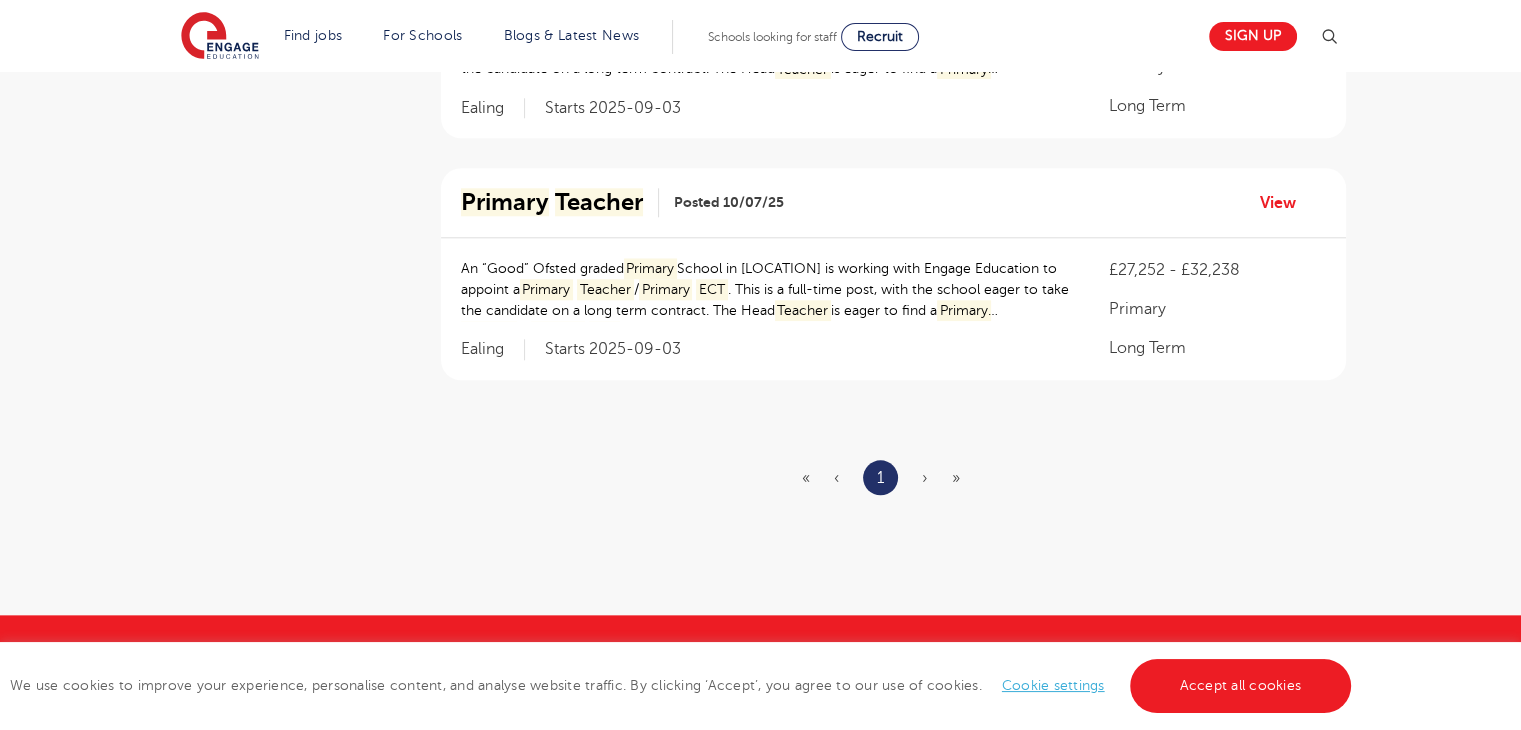 click on "« ‹ 1 › »" at bounding box center [893, 477] 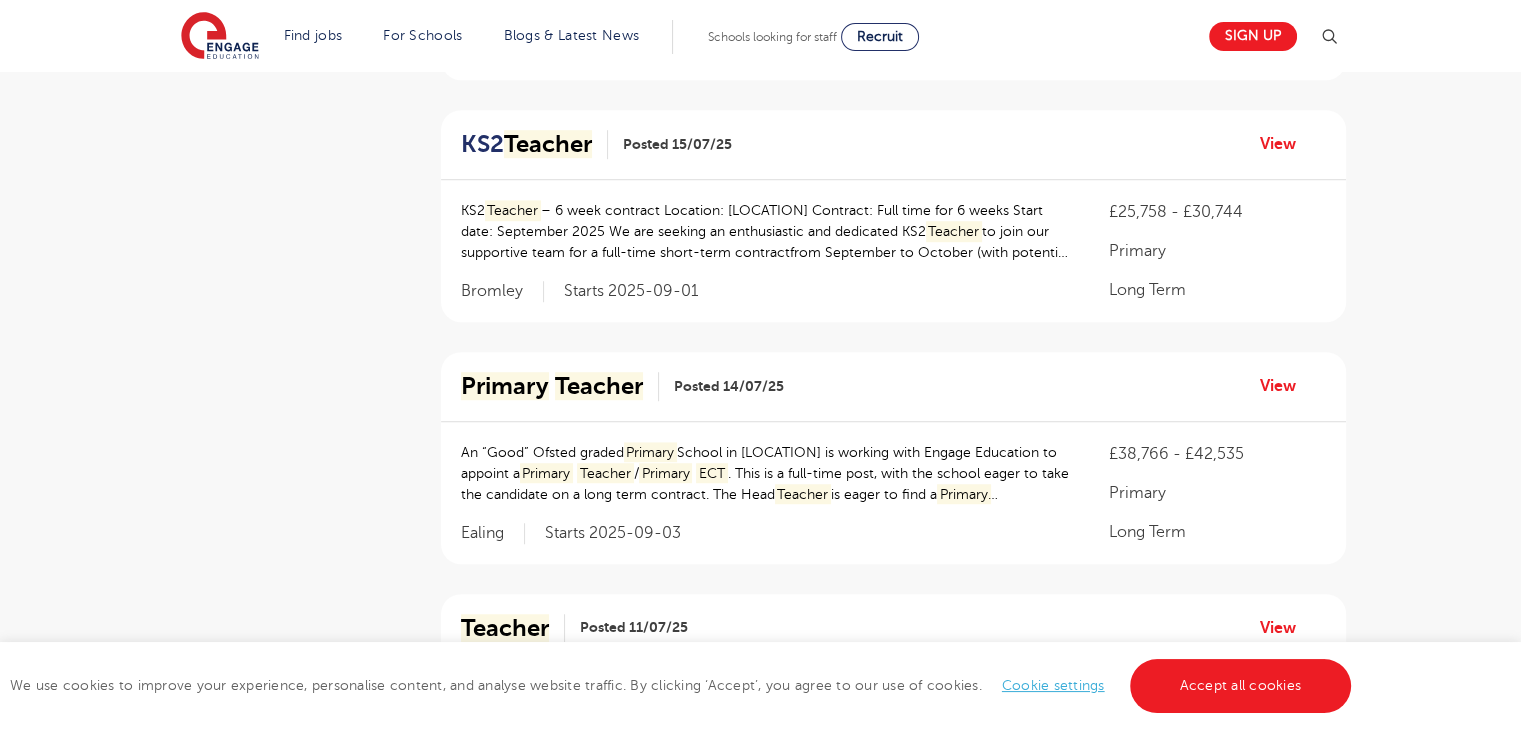 scroll, scrollTop: 1293, scrollLeft: 0, axis: vertical 